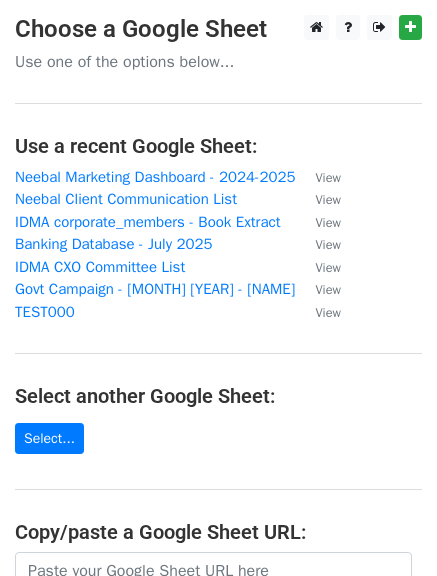 scroll, scrollTop: 0, scrollLeft: 0, axis: both 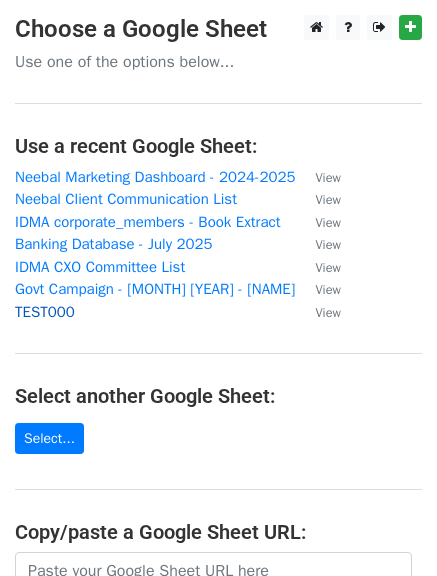 click on "TEST000" at bounding box center [45, 312] 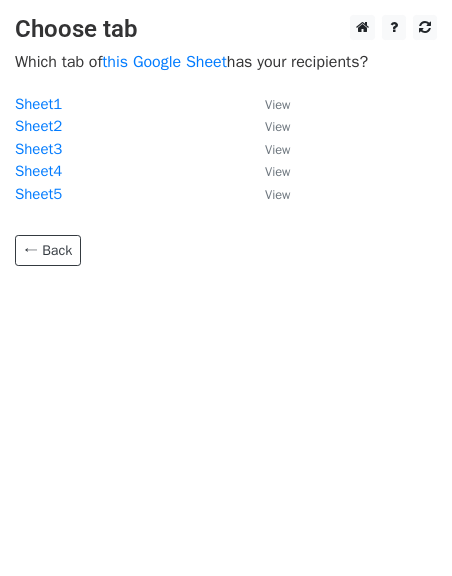 scroll, scrollTop: 0, scrollLeft: 0, axis: both 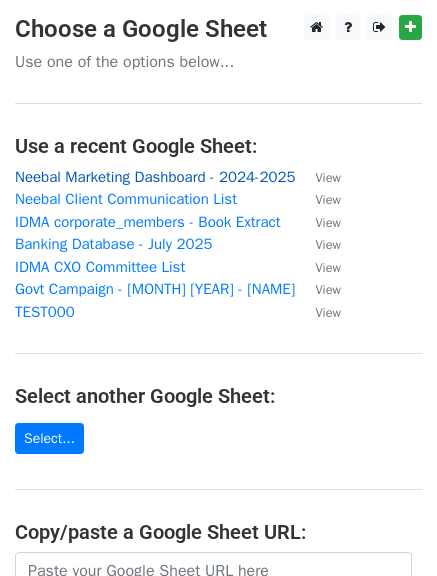 click on "Neebal Marketing Dashboard - 2024-2025" at bounding box center (155, 177) 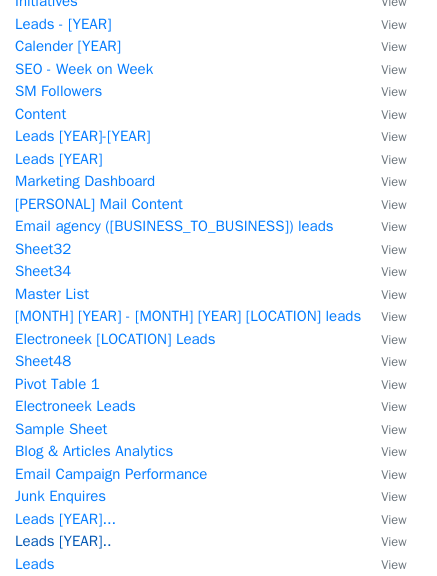 scroll, scrollTop: 0, scrollLeft: 0, axis: both 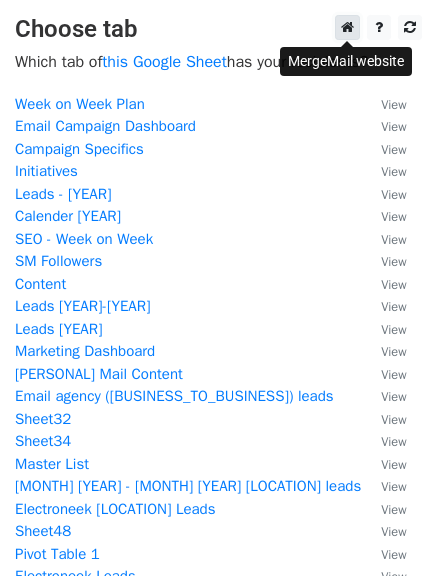 click at bounding box center [347, 27] 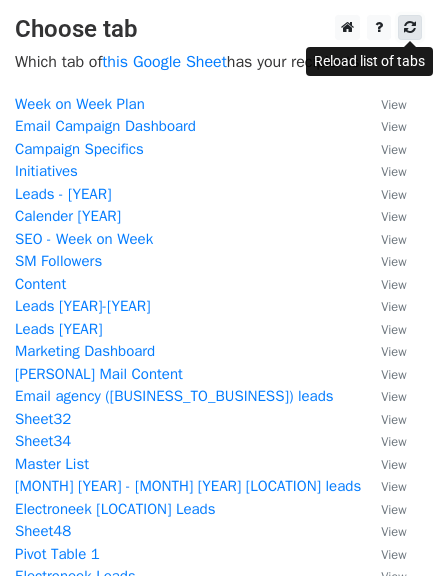 click at bounding box center (410, 27) 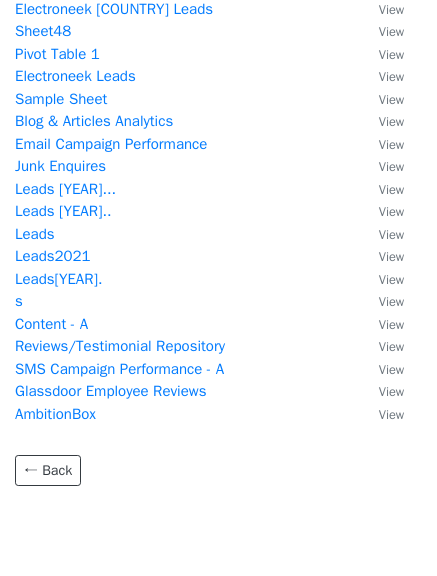 scroll, scrollTop: 570, scrollLeft: 0, axis: vertical 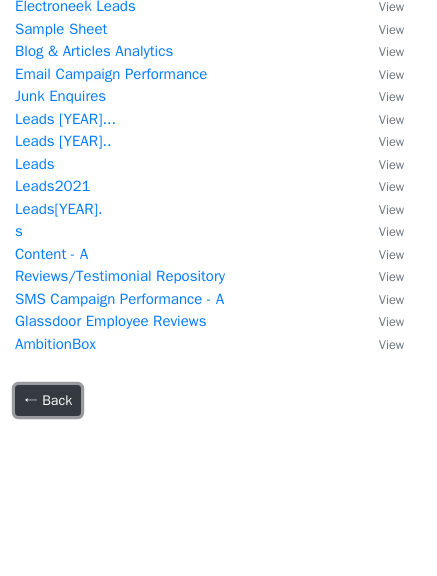click on "← Back" at bounding box center [48, 400] 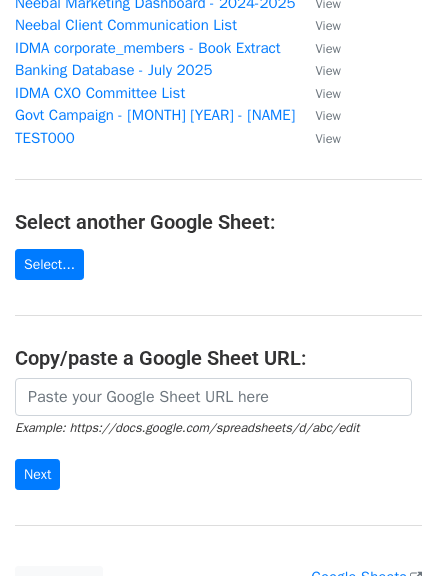 scroll, scrollTop: 355, scrollLeft: 0, axis: vertical 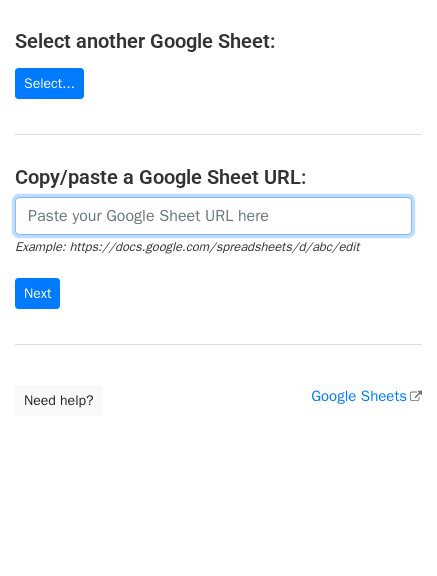 click at bounding box center (213, 216) 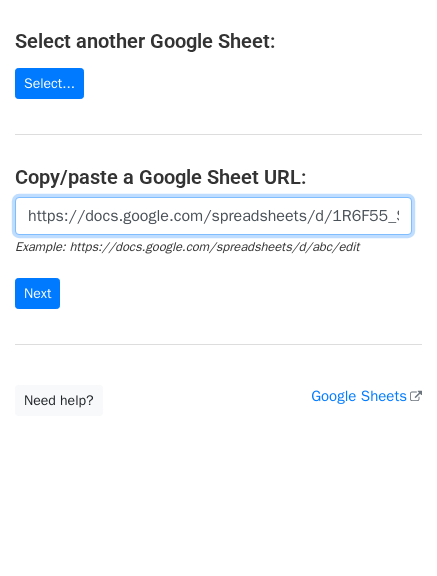 scroll, scrollTop: 0, scrollLeft: 599, axis: horizontal 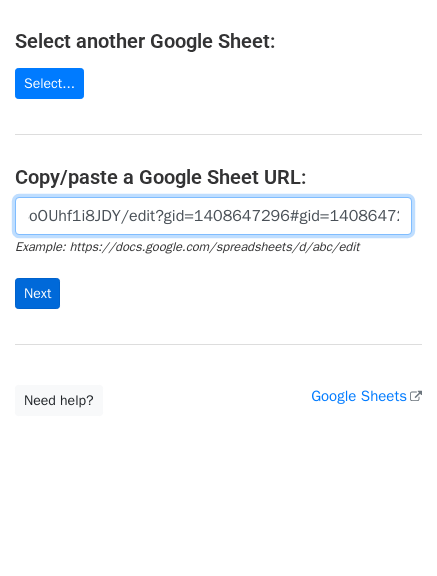 type on "https://docs.google.com/spreadsheets/d/1R6F55_SLVNubu8WEf0i1MWzACtLpv2VSoOUhf1i8JDY/edit?gid=1408647296#gid=1408647296" 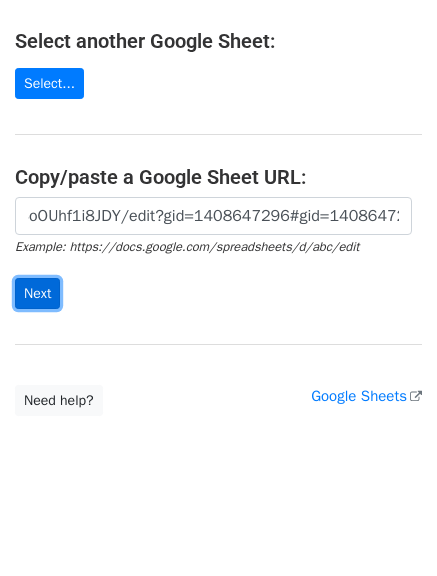 click on "Next" at bounding box center (37, 293) 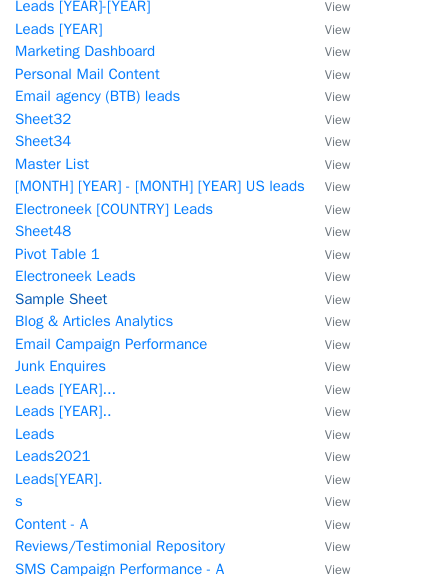 scroll, scrollTop: 270, scrollLeft: 0, axis: vertical 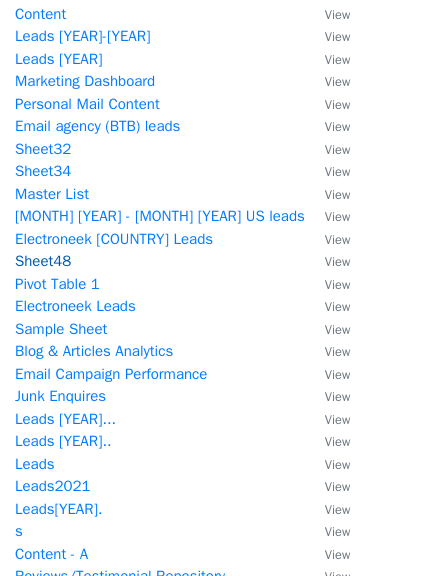 click on "Sheet48" at bounding box center [43, 261] 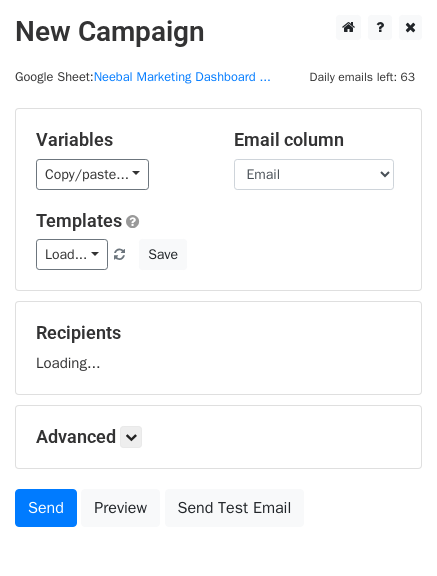 scroll, scrollTop: 0, scrollLeft: 0, axis: both 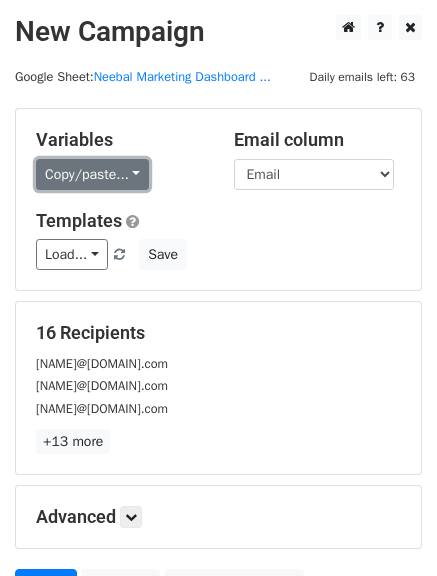 click on "Copy/paste..." at bounding box center (92, 174) 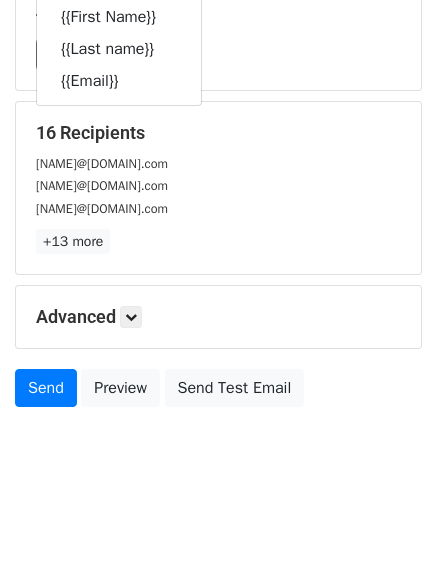 scroll, scrollTop: 201, scrollLeft: 0, axis: vertical 